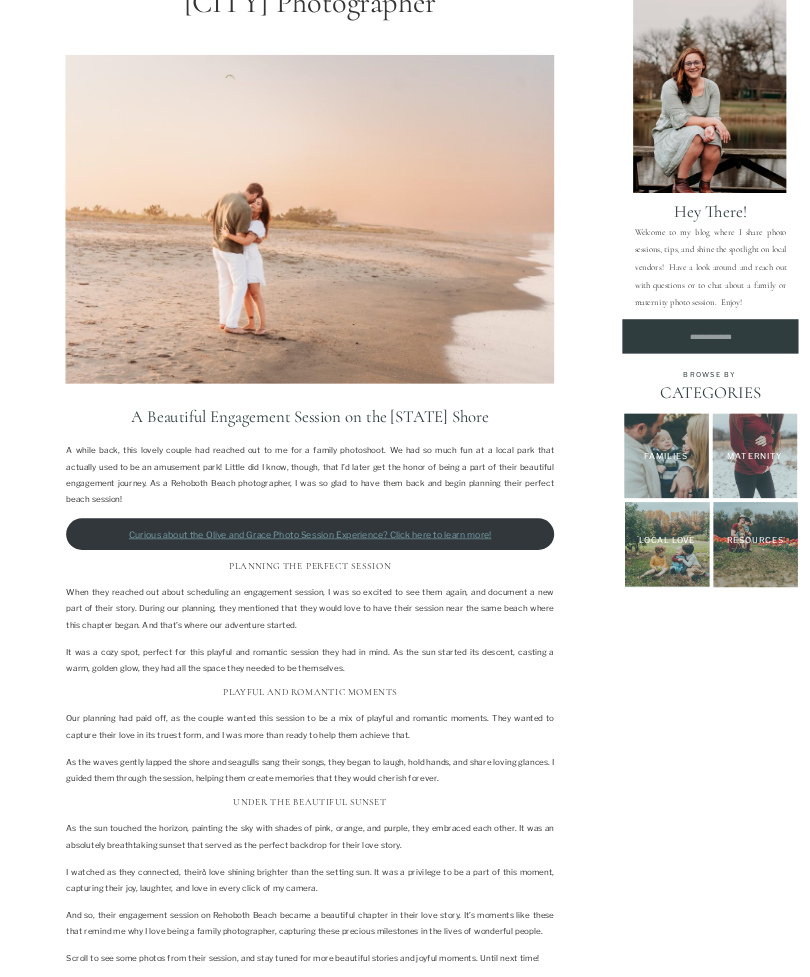 scroll, scrollTop: 0, scrollLeft: 0, axis: both 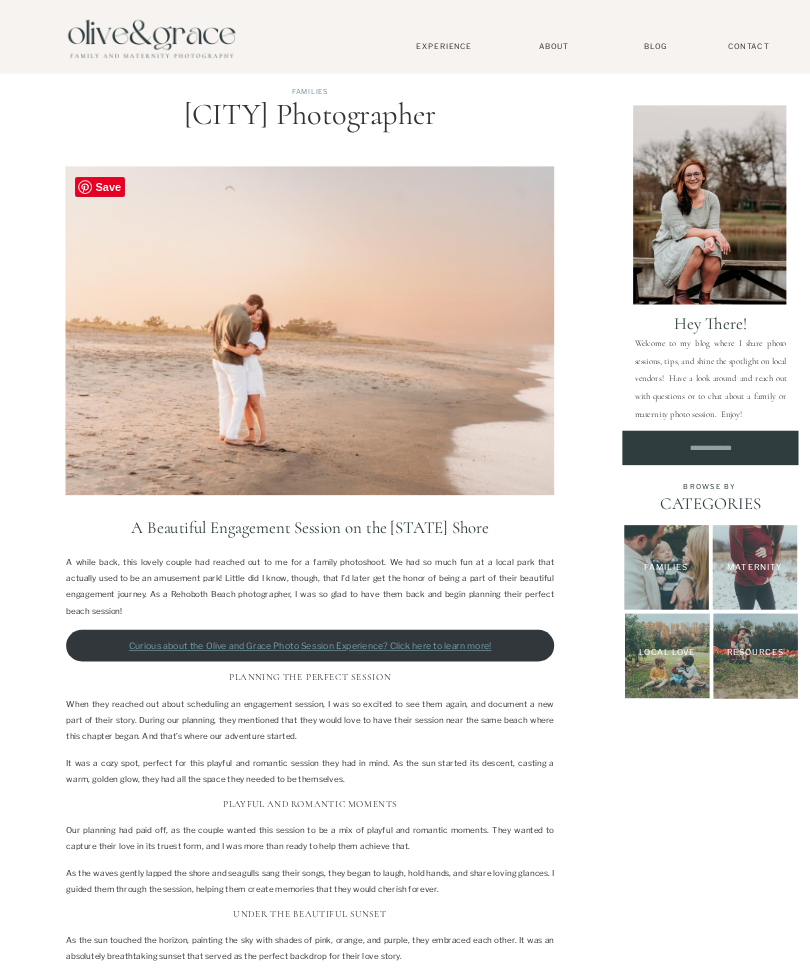 click on "Experience" at bounding box center (444, 46) 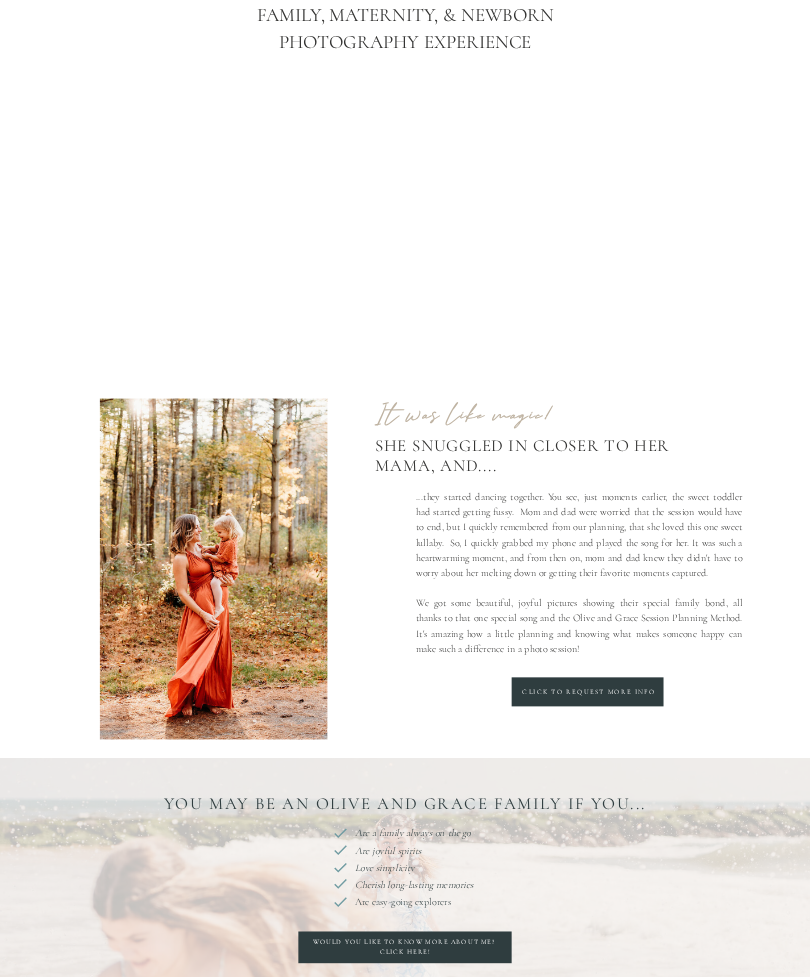 scroll, scrollTop: 0, scrollLeft: 0, axis: both 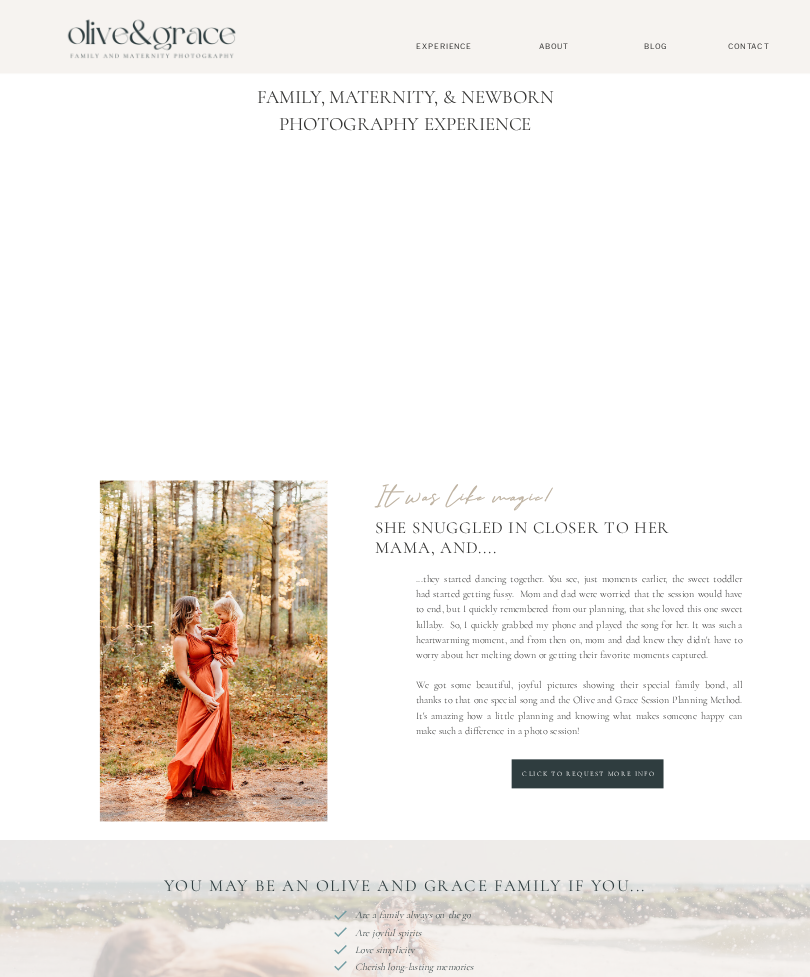 click on "Experience" at bounding box center [444, 46] 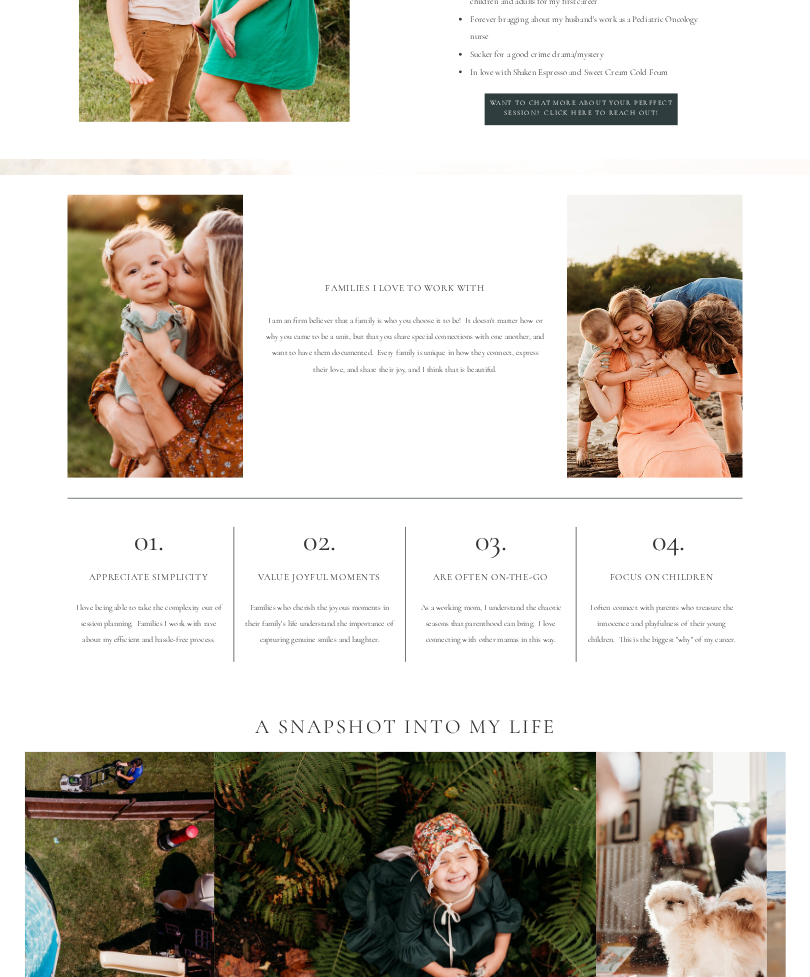scroll, scrollTop: 342, scrollLeft: 0, axis: vertical 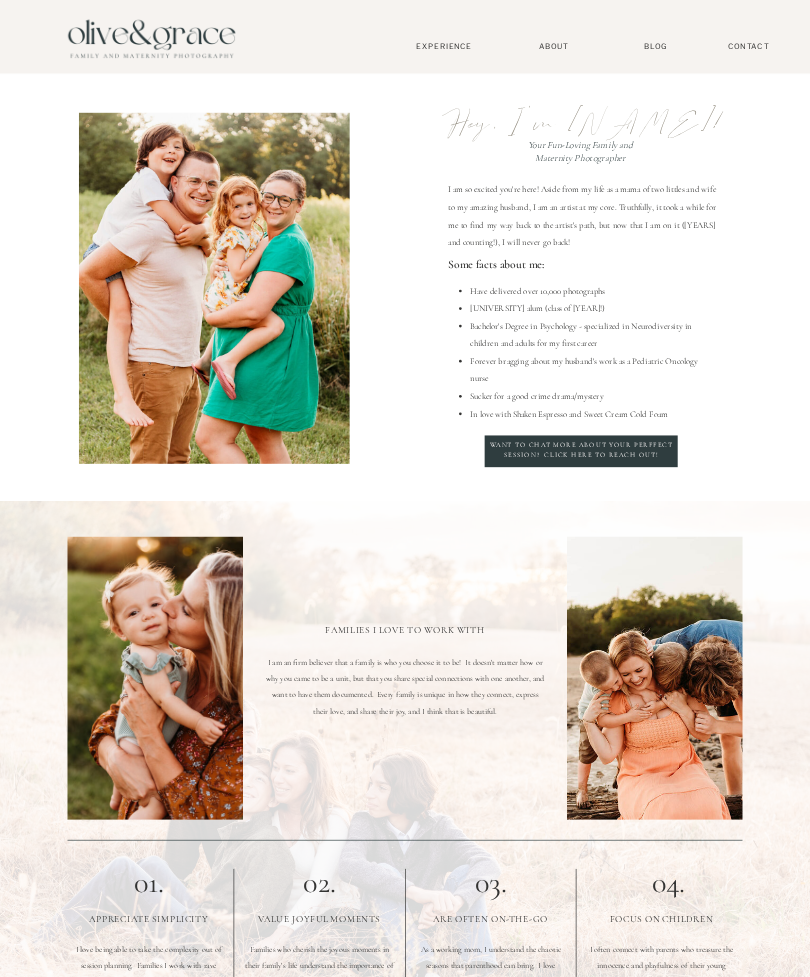 click on "BLOG" at bounding box center (656, 46) 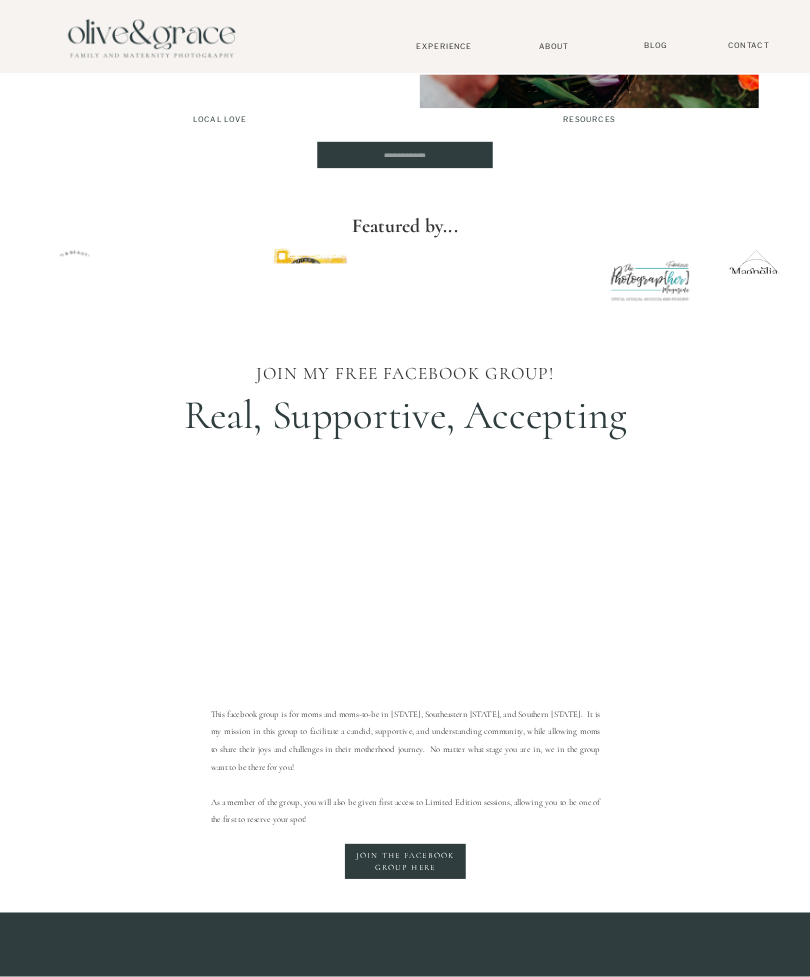 scroll, scrollTop: 4581, scrollLeft: 0, axis: vertical 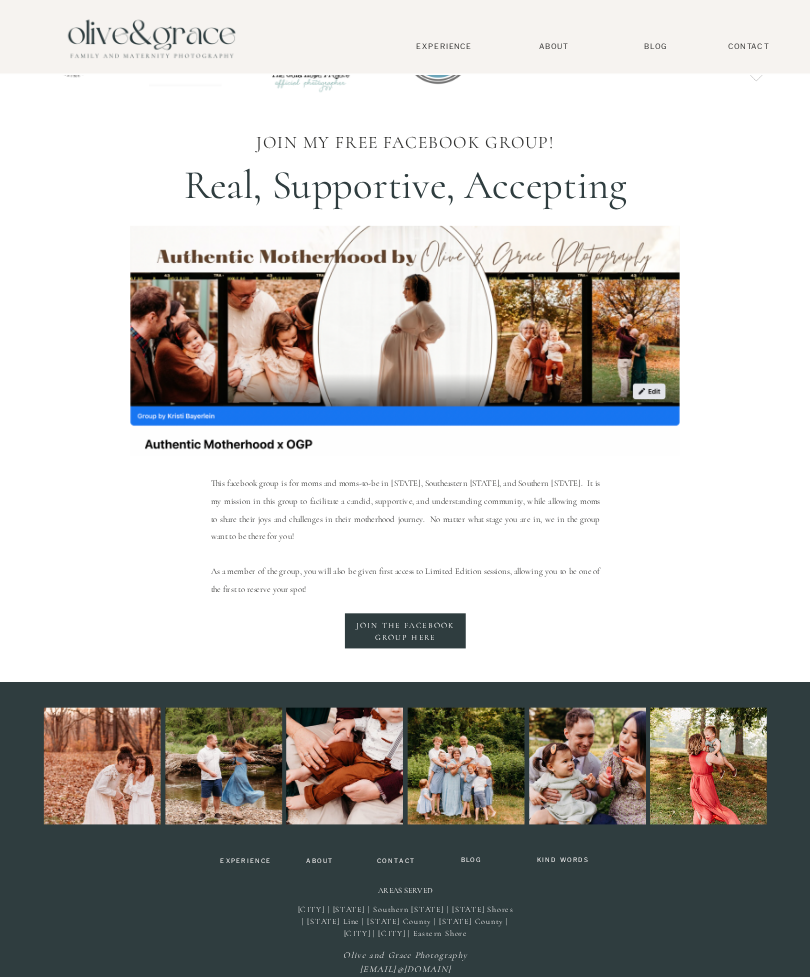 click on "About" at bounding box center (320, 861) 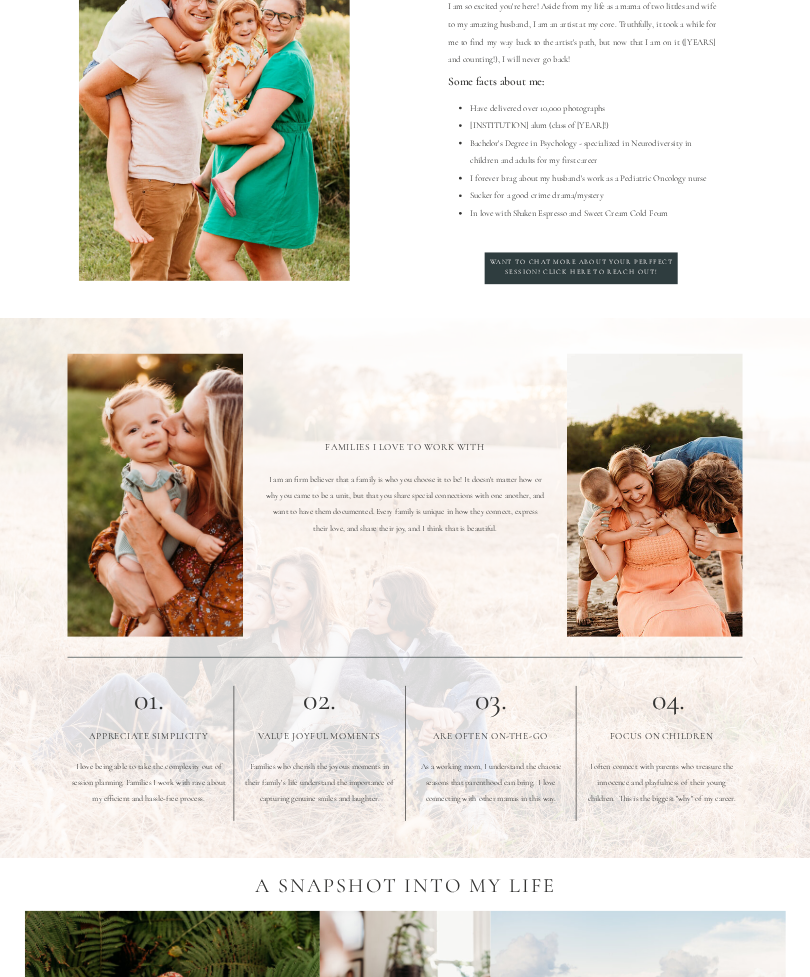 scroll, scrollTop: 0, scrollLeft: 0, axis: both 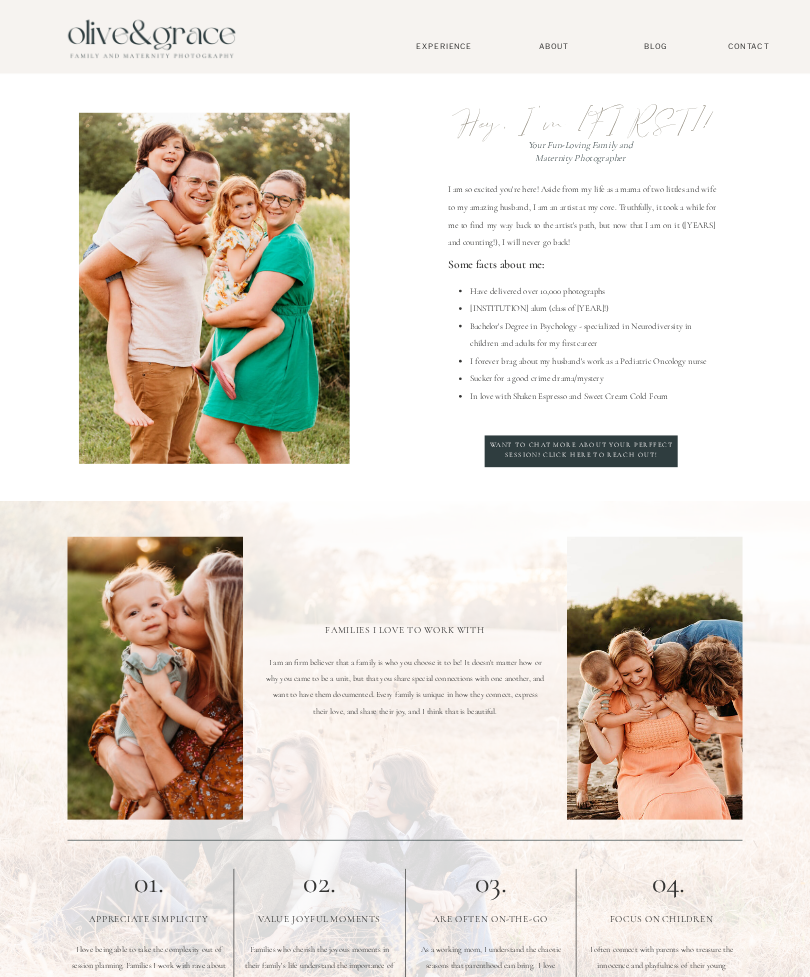 click on "About" at bounding box center [553, 46] 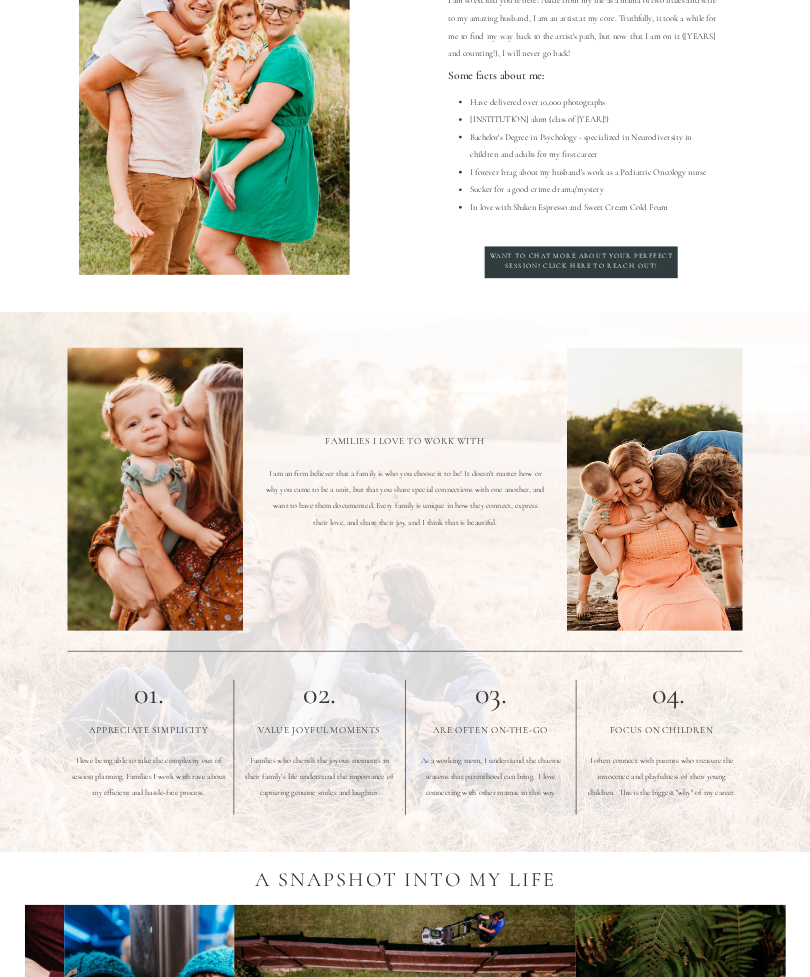 scroll, scrollTop: 191, scrollLeft: 0, axis: vertical 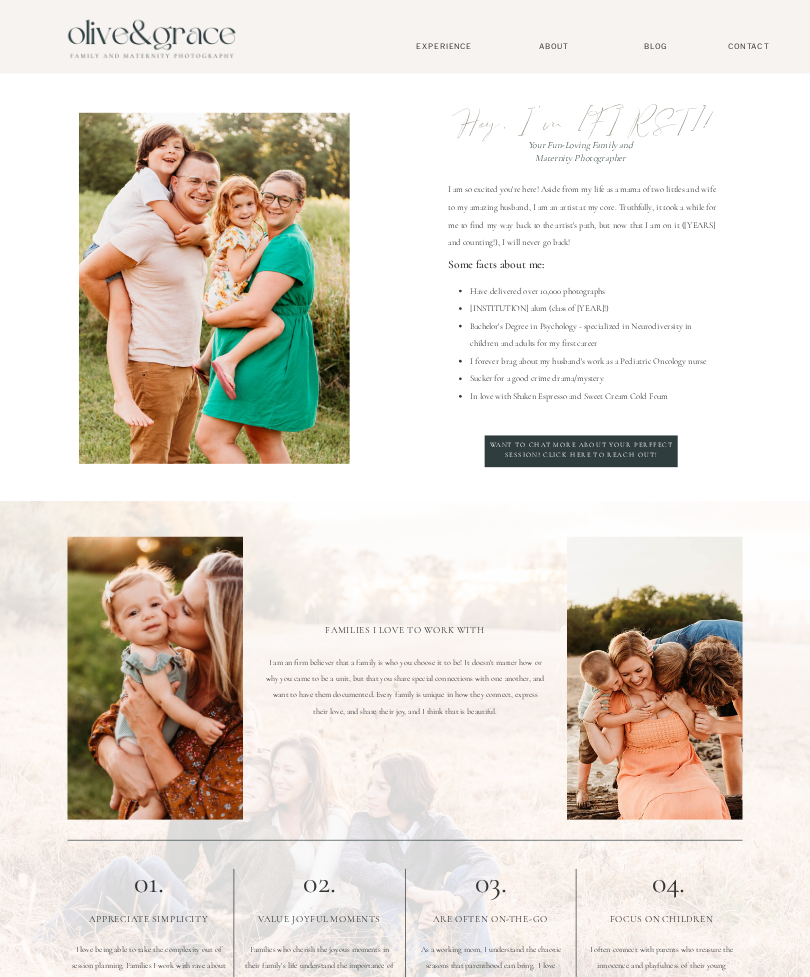 click on "Contact" at bounding box center (749, 46) 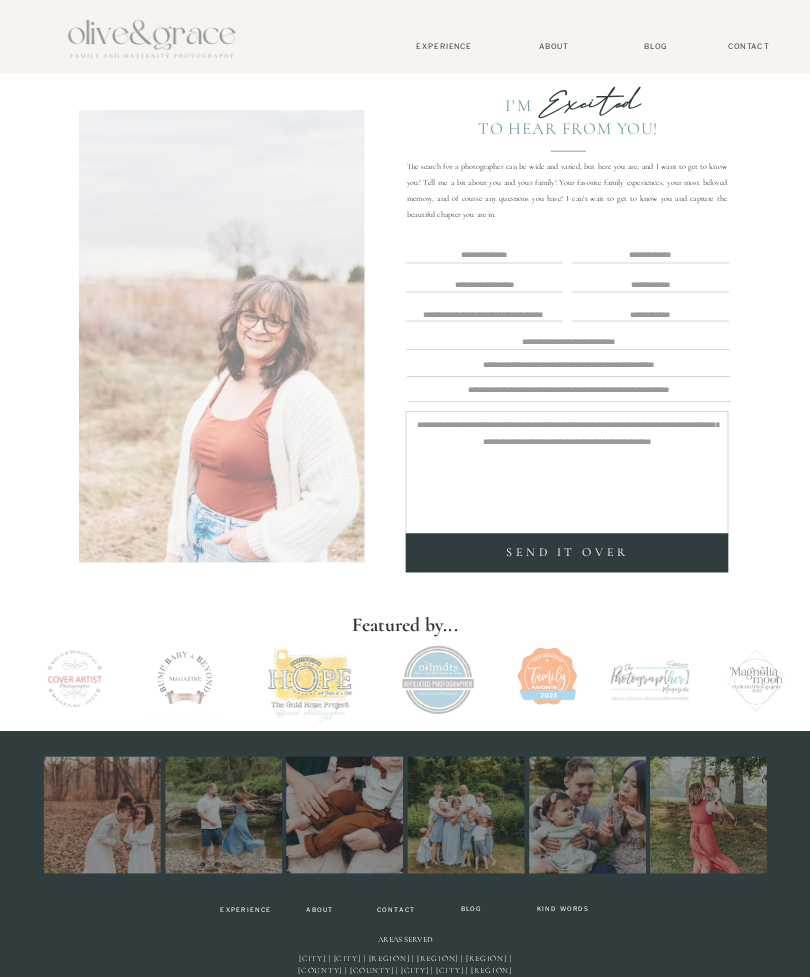 scroll, scrollTop: 0, scrollLeft: 0, axis: both 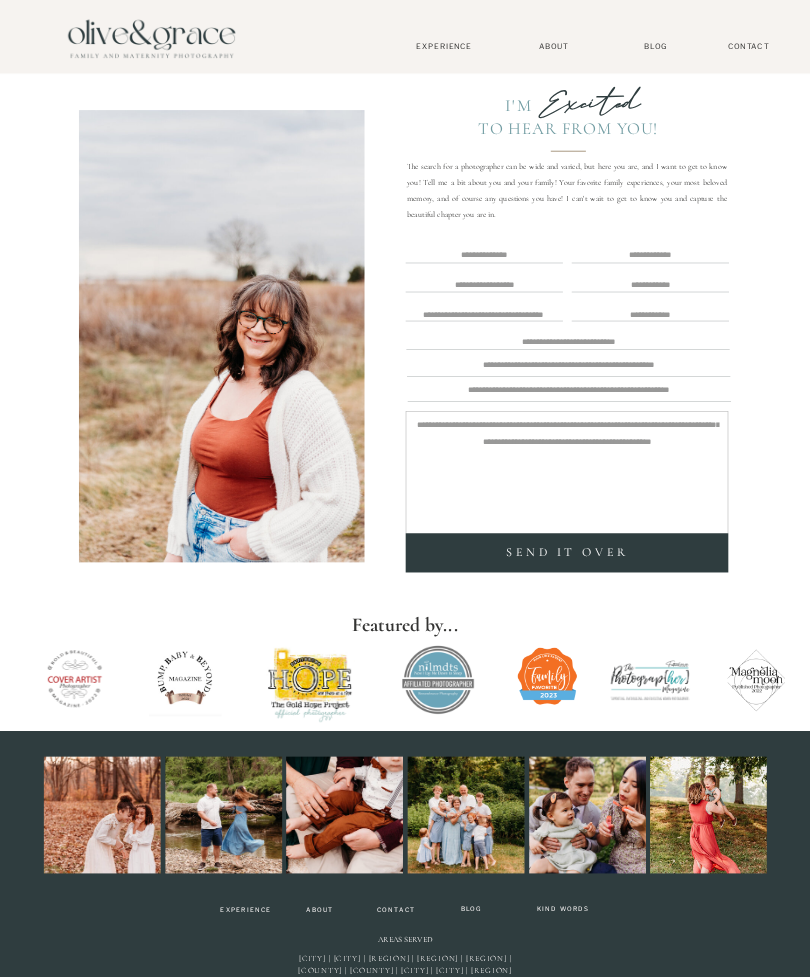 click on "Experience" at bounding box center [444, 46] 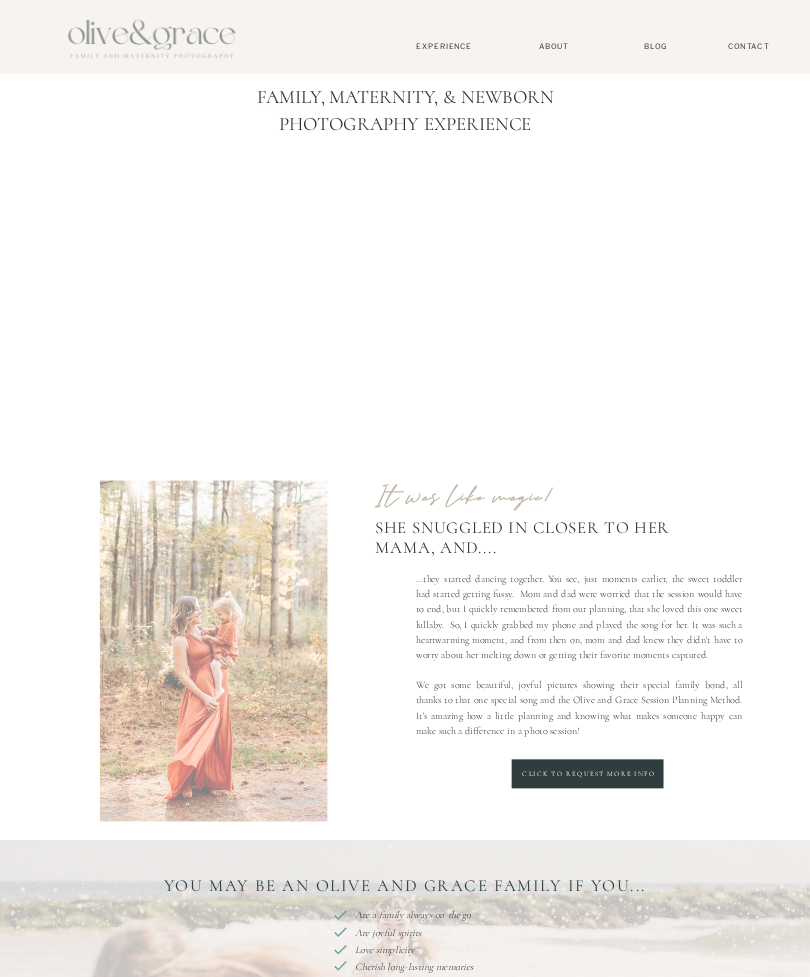 scroll, scrollTop: 0, scrollLeft: 0, axis: both 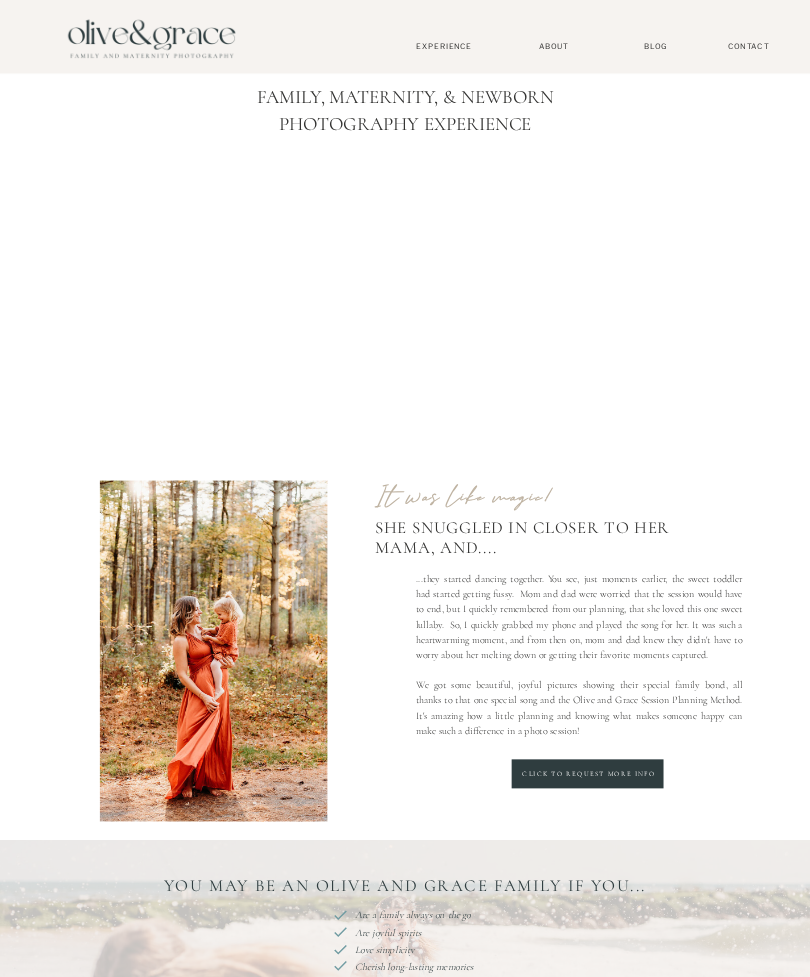 click on "Click to request more info" at bounding box center [589, 774] 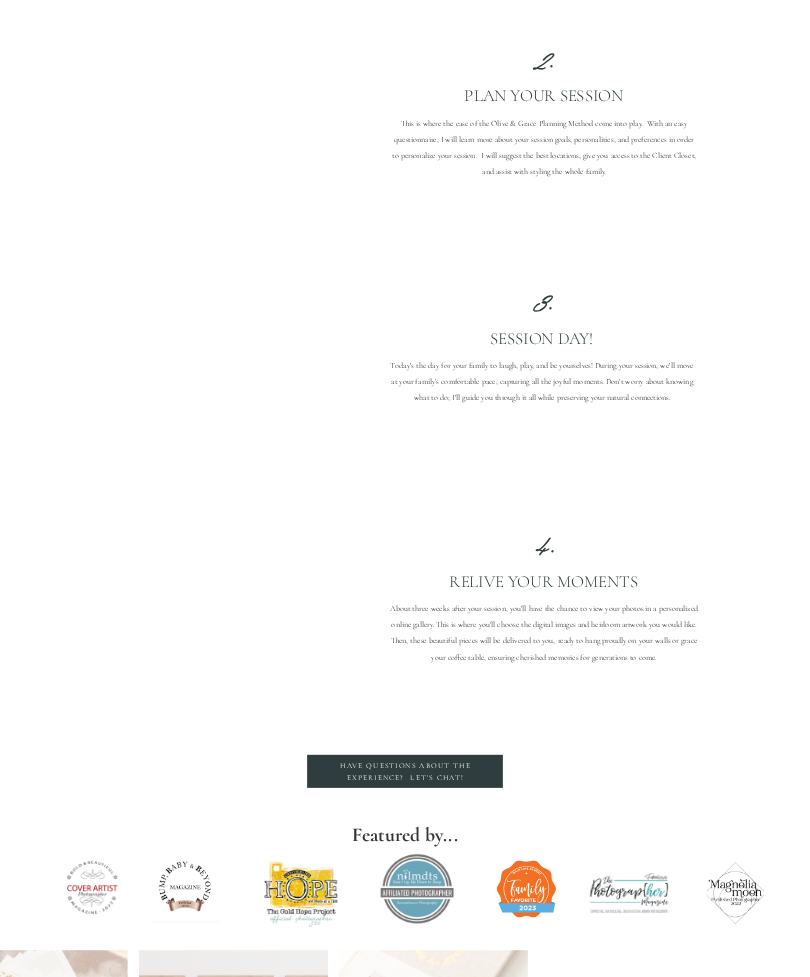 scroll, scrollTop: 1451, scrollLeft: 0, axis: vertical 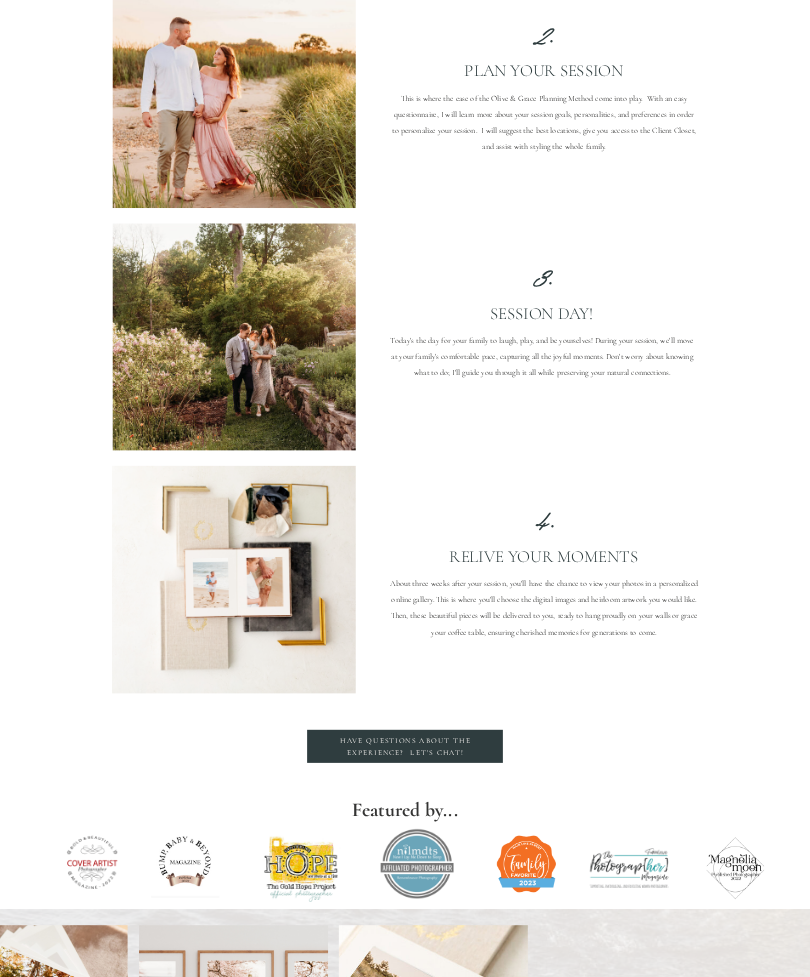 click at bounding box center (405, 746) 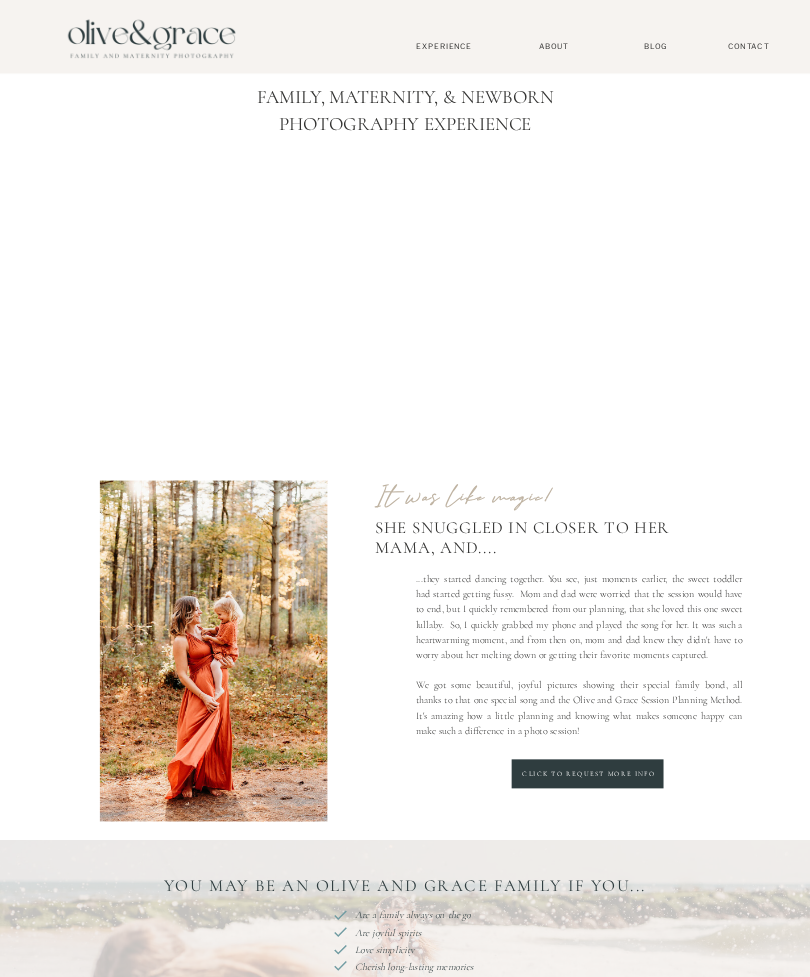 scroll, scrollTop: 1516, scrollLeft: 0, axis: vertical 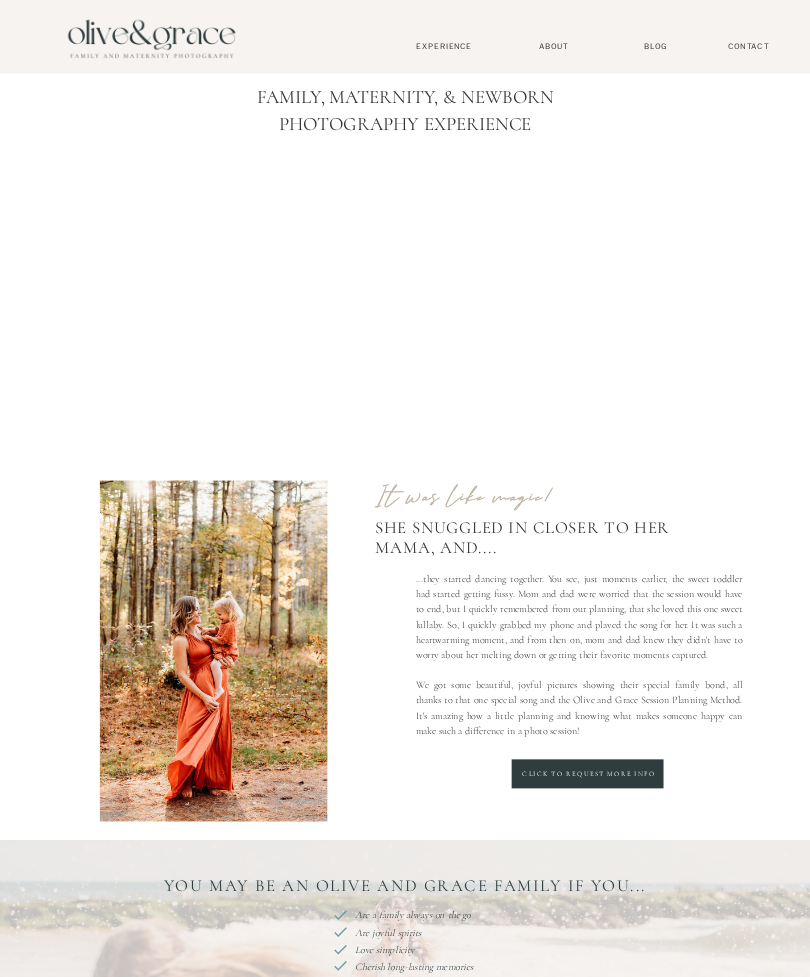click on "BLOG Experience About Contact Philadelphia Delaware South Jersey Bethany Beach Cape May x. close menu Blog Contact Gallery About Home philadelphia delaware south jersey bethany beach cape may x  close Menu About Blog Experience contact x. CLOSE MENU Kind Words Family, Maternity, & Newborn Photography Experience ...they started dancing together. You see, just moments earlier, the sweet toddler had started getting fussy.  Mom and dad were worried that the session would have to end, but I quickly remembered from our planning, that she loved this one sweet lullaby.  So, I quickly grabbed my phone and played the song for her. It was such a heartwarming moment, and from then on, mom and dad knew they didn't have to worry about her melting down or getting their favorite moments captured.  Click to request more info She snuggled in closer to her mama, and.... It was like magic! You may be an Olive and Grace Family If you... Are a family always on the go Are joyful spirits Love simplicity Are easy-going explorers 1" at bounding box center [405, 2390] 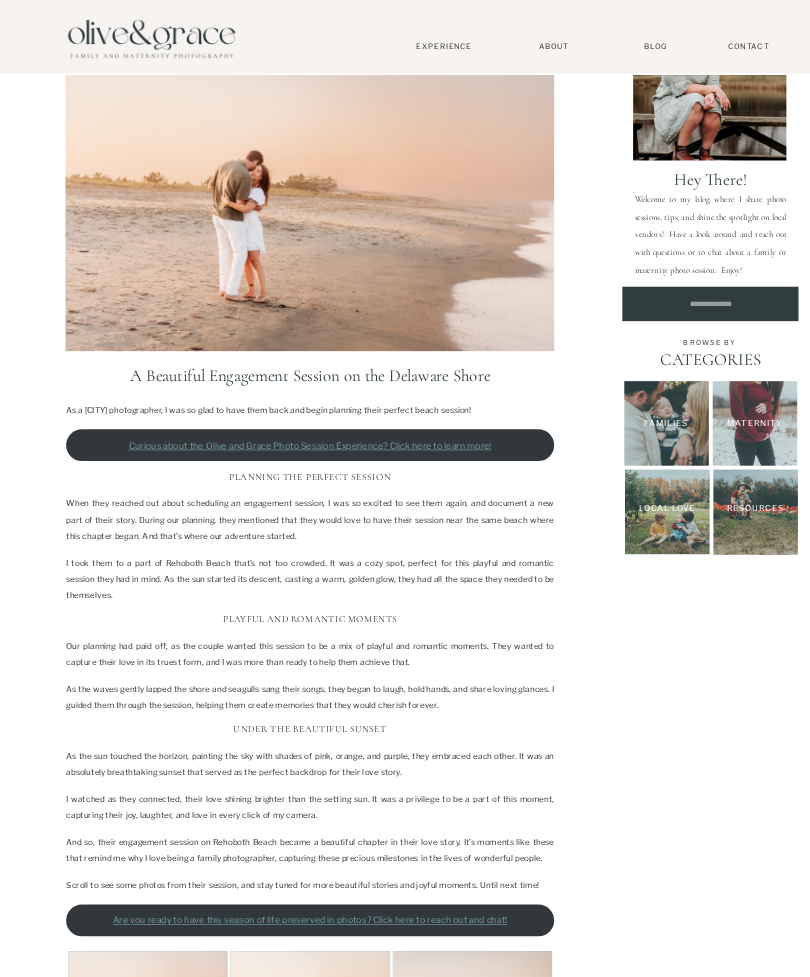 scroll, scrollTop: 0, scrollLeft: 0, axis: both 